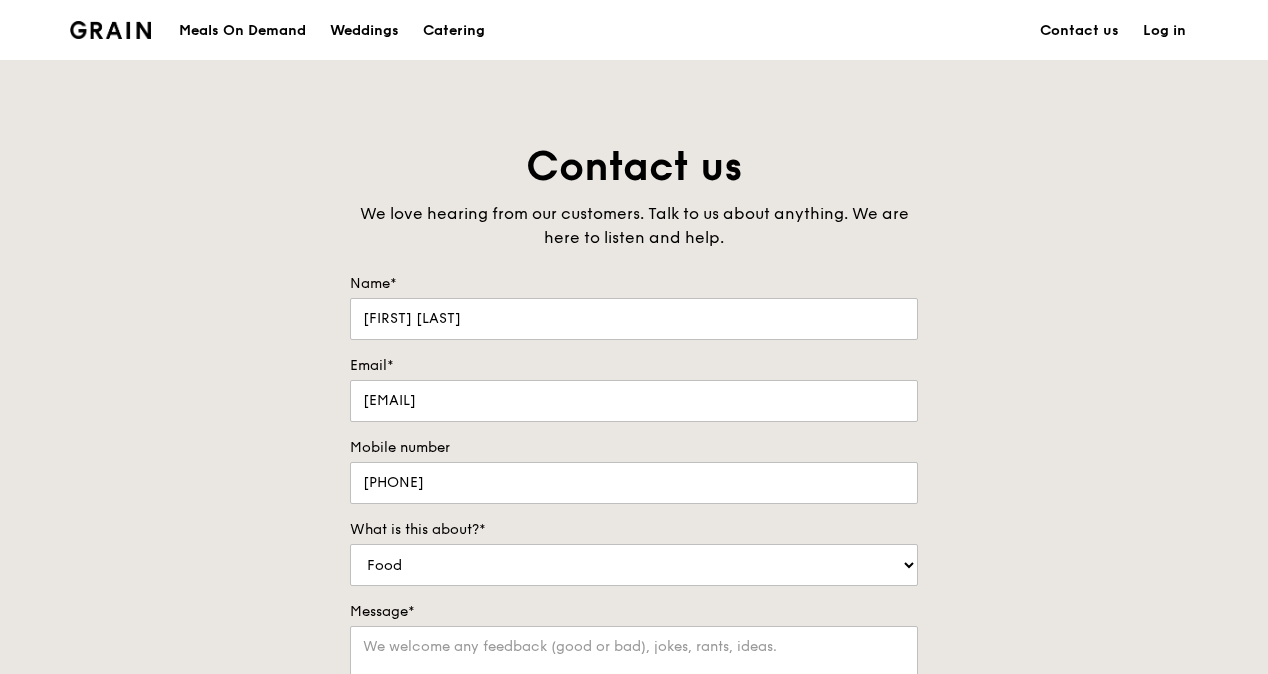 scroll, scrollTop: 232, scrollLeft: 0, axis: vertical 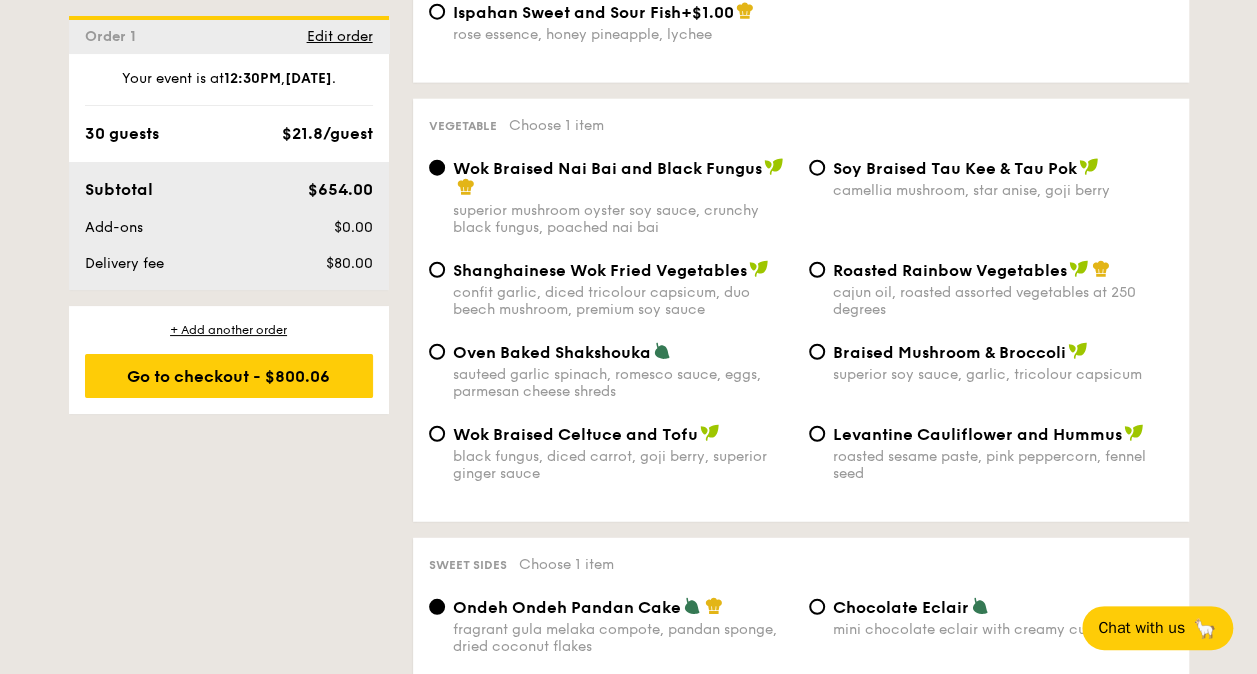 click on "Roasted Rainbow Vegetables" at bounding box center [950, 270] 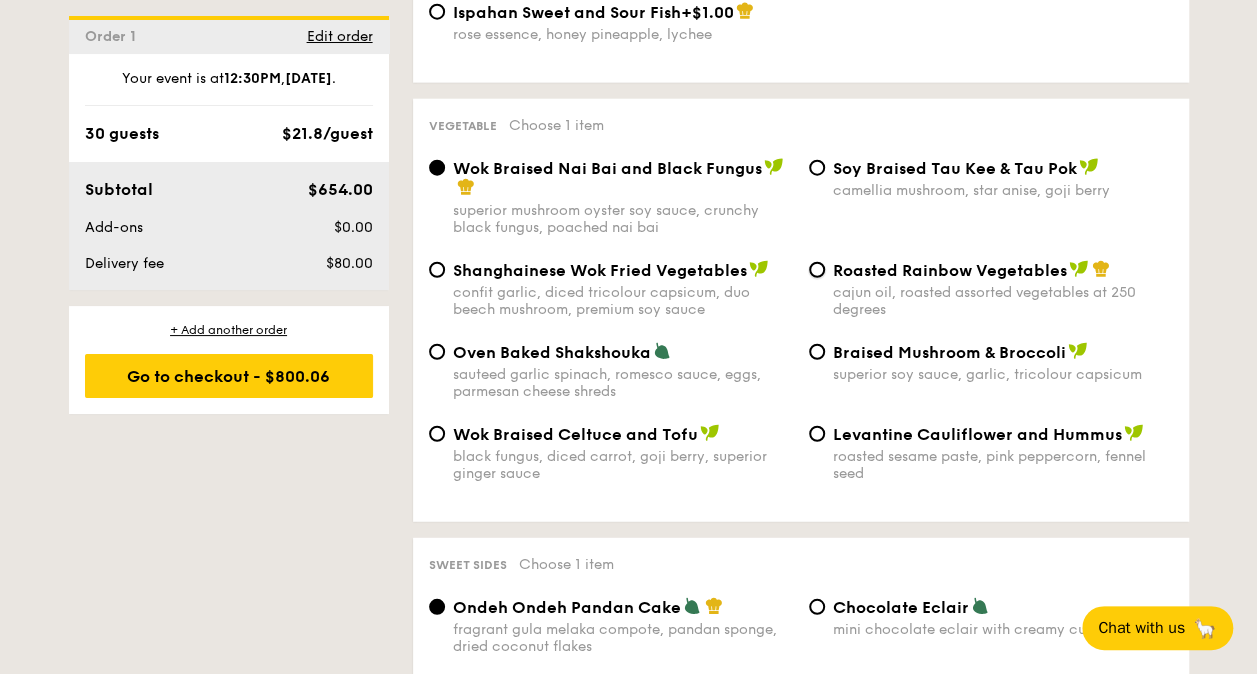 click on "Roasted Rainbow Vegetables cajun oil, roasted assorted vegetables at 250 degrees" at bounding box center [817, 270] 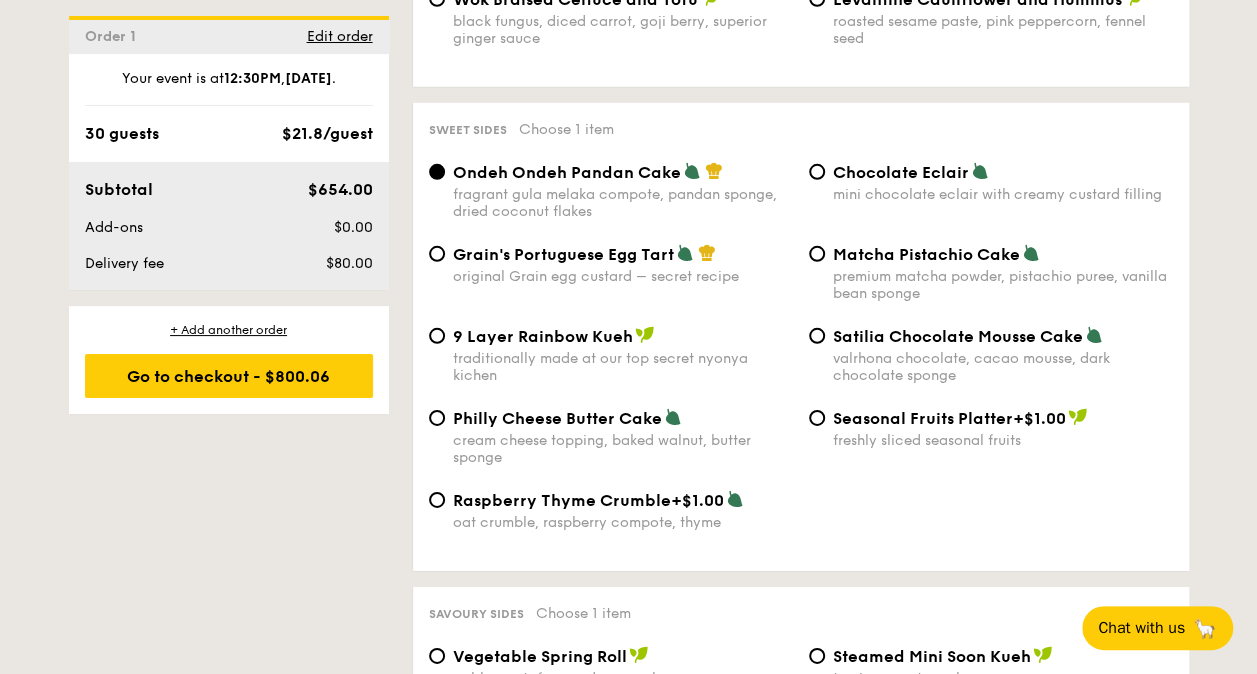click on "Matcha Pistachio Cake" at bounding box center (926, 254) 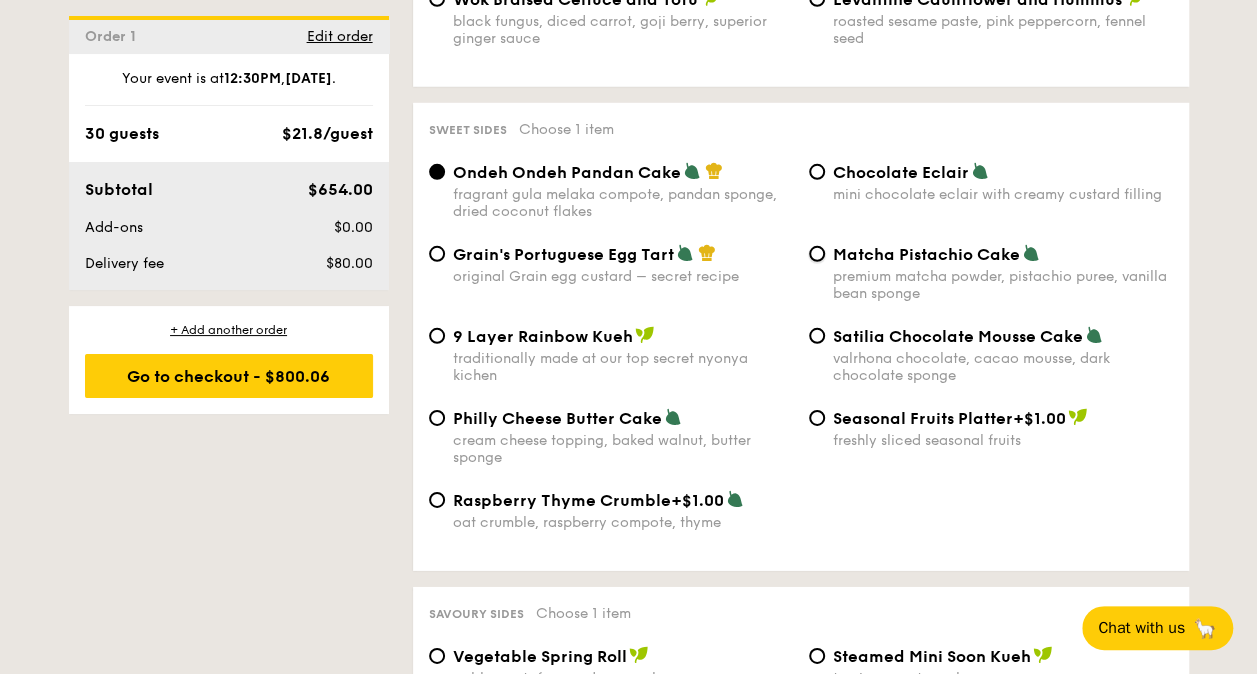 click on "Matcha Pistachio Cake premium matcha powder, pistachio puree, vanilla bean sponge" at bounding box center [817, 254] 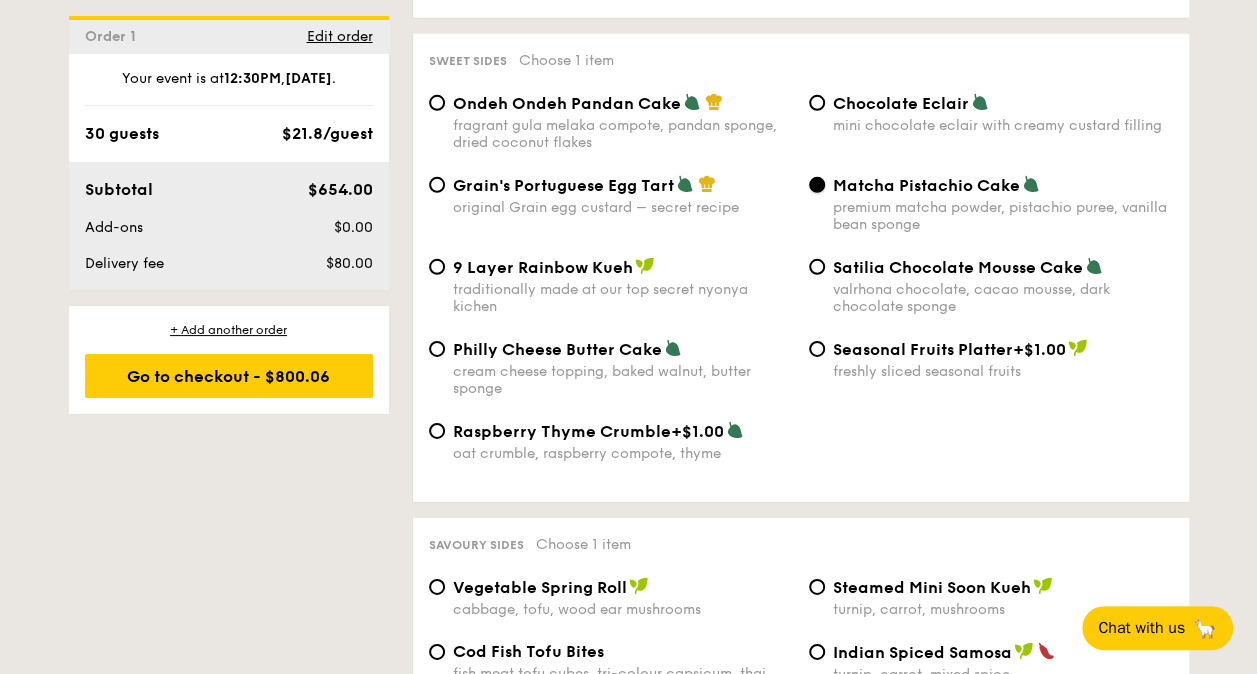 scroll, scrollTop: 2974, scrollLeft: 0, axis: vertical 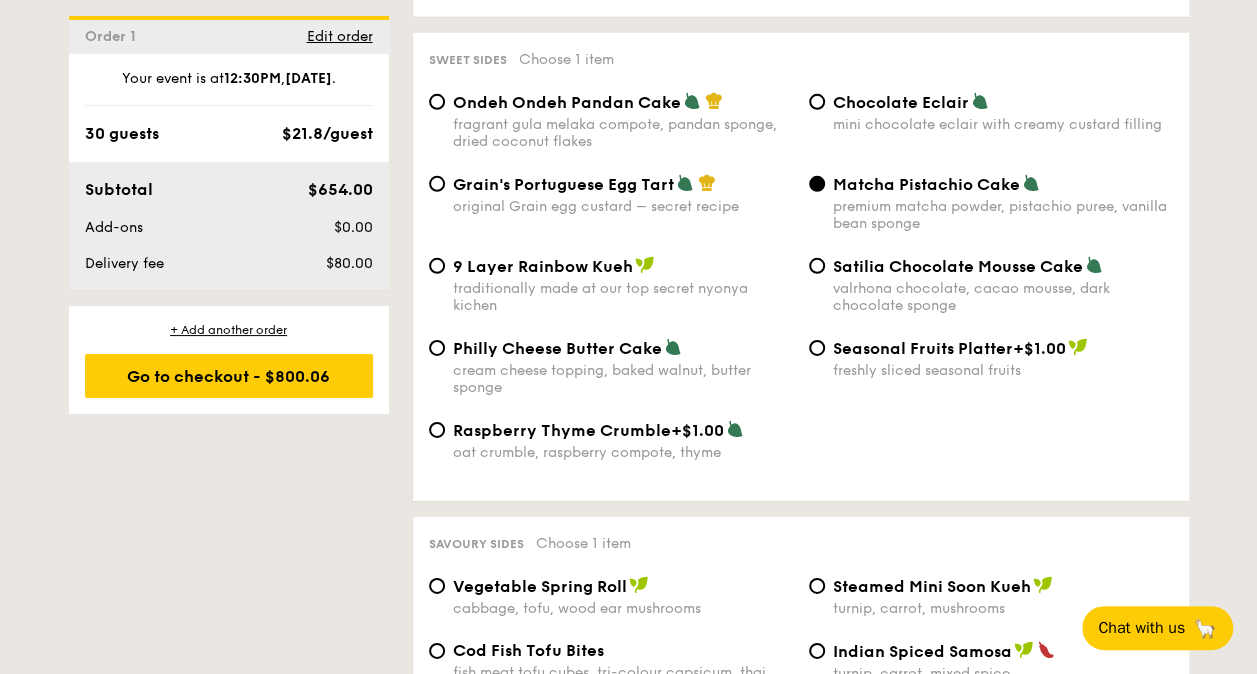 click on "mini chocolate eclair with creamy custard filling" at bounding box center [1003, 124] 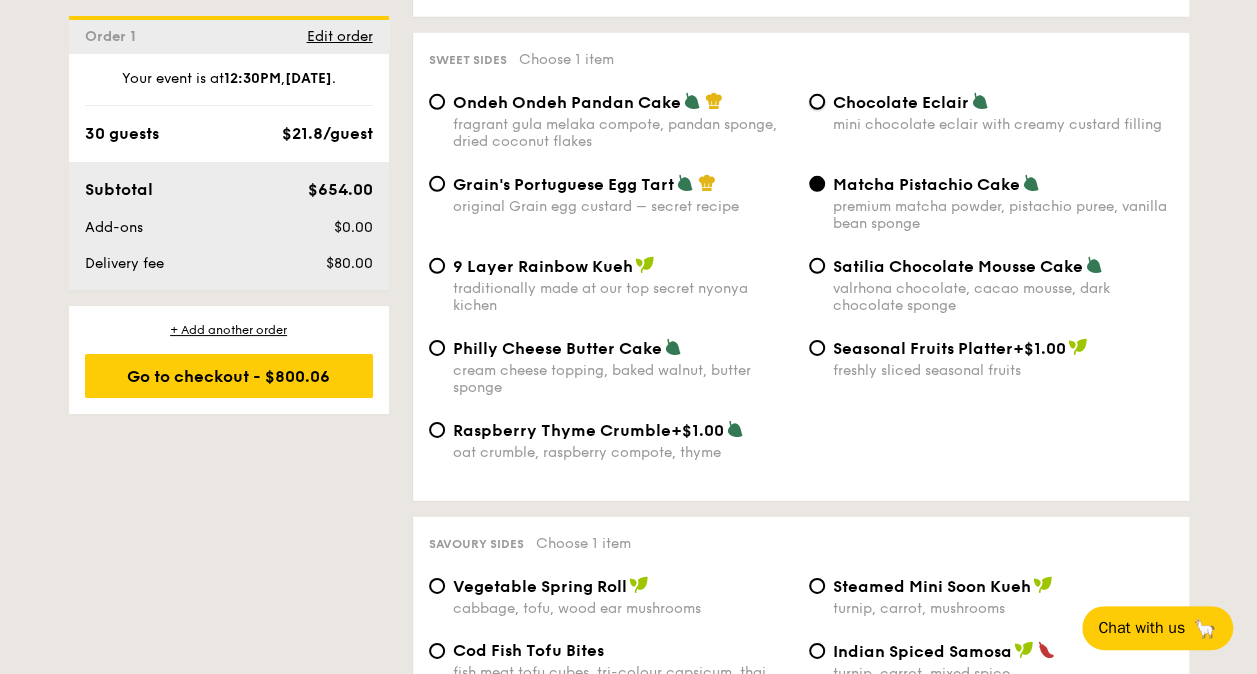 click on "Chocolate Eclair mini chocolate eclair with creamy custard filling" at bounding box center (817, 102) 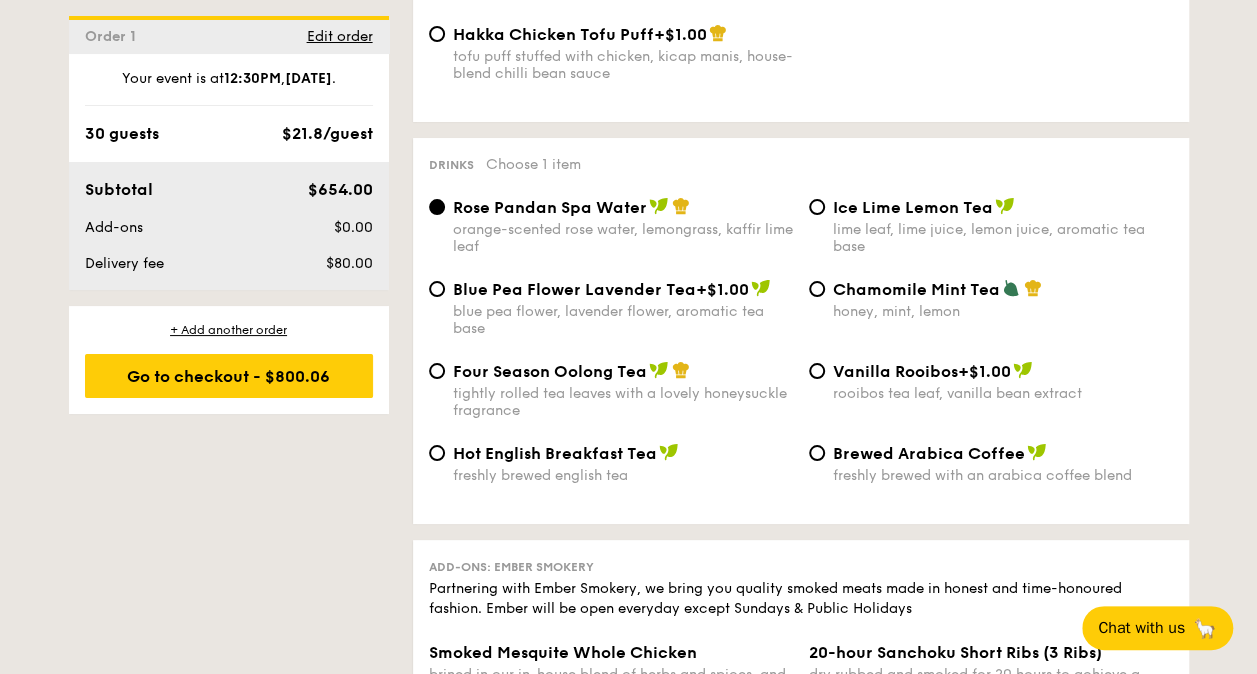 scroll, scrollTop: 3755, scrollLeft: 0, axis: vertical 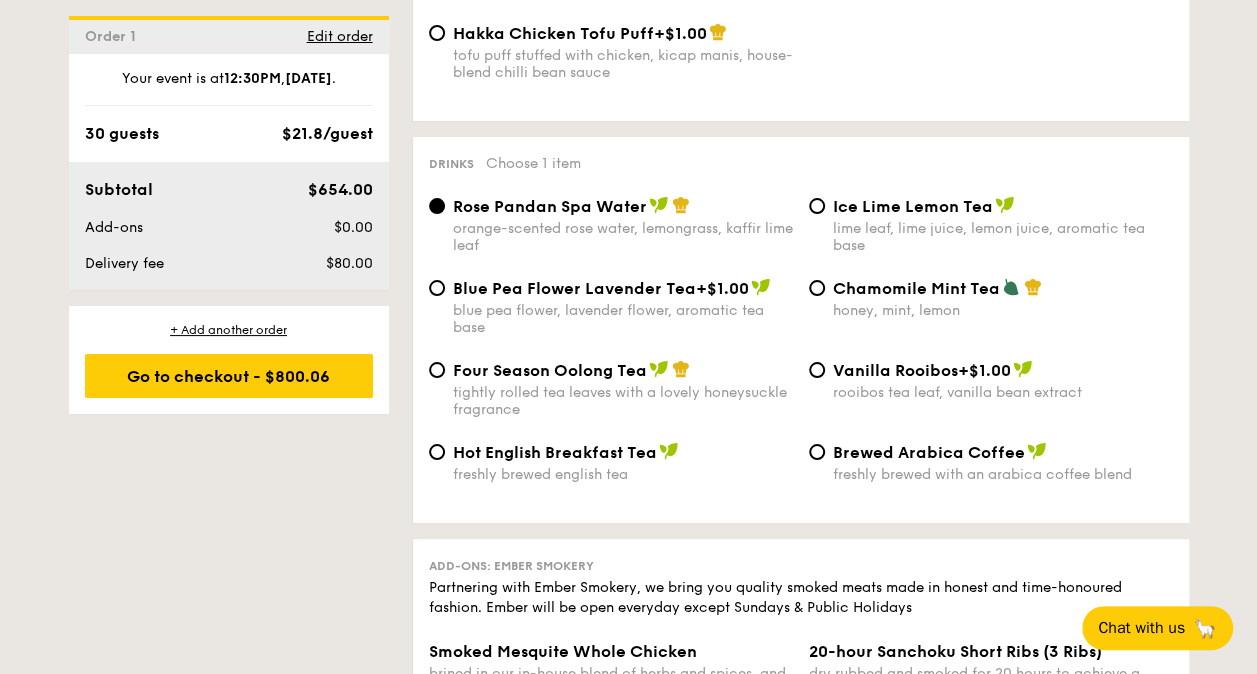 click on "Ice Lime Lemon Tea" at bounding box center [913, 206] 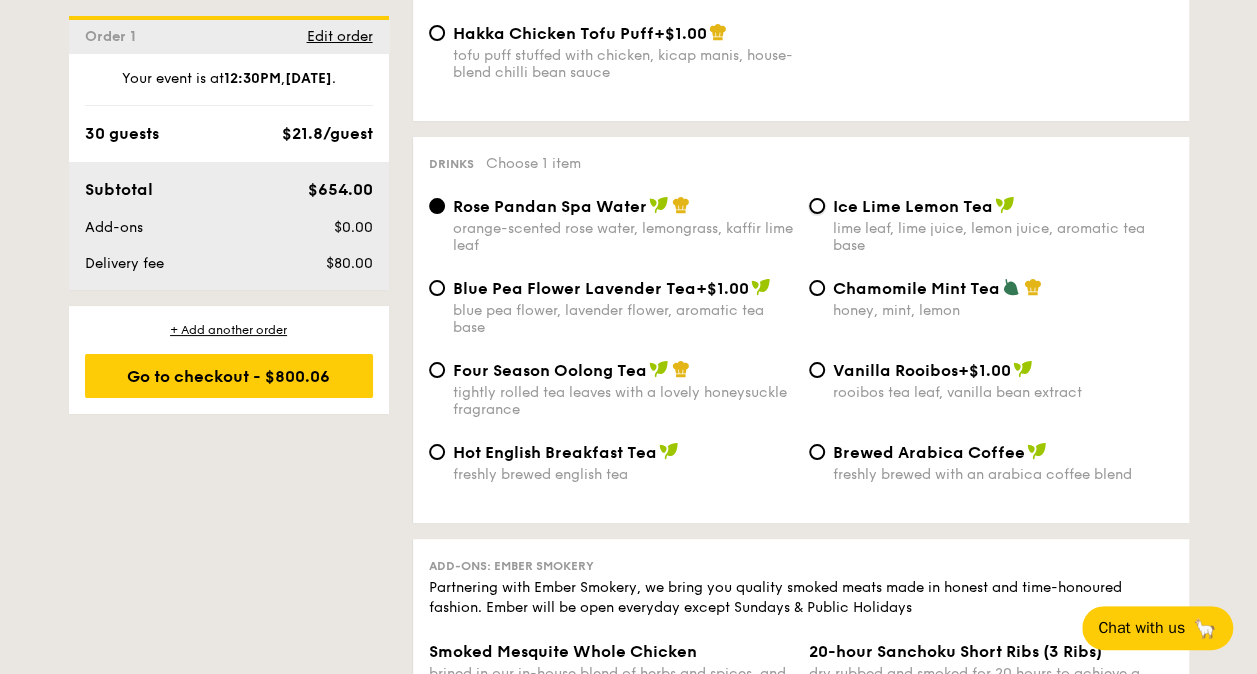 click on "Ice Lime Lemon Tea lime leaf, lime juice, lemon juice, aromatic tea base" at bounding box center (817, 206) 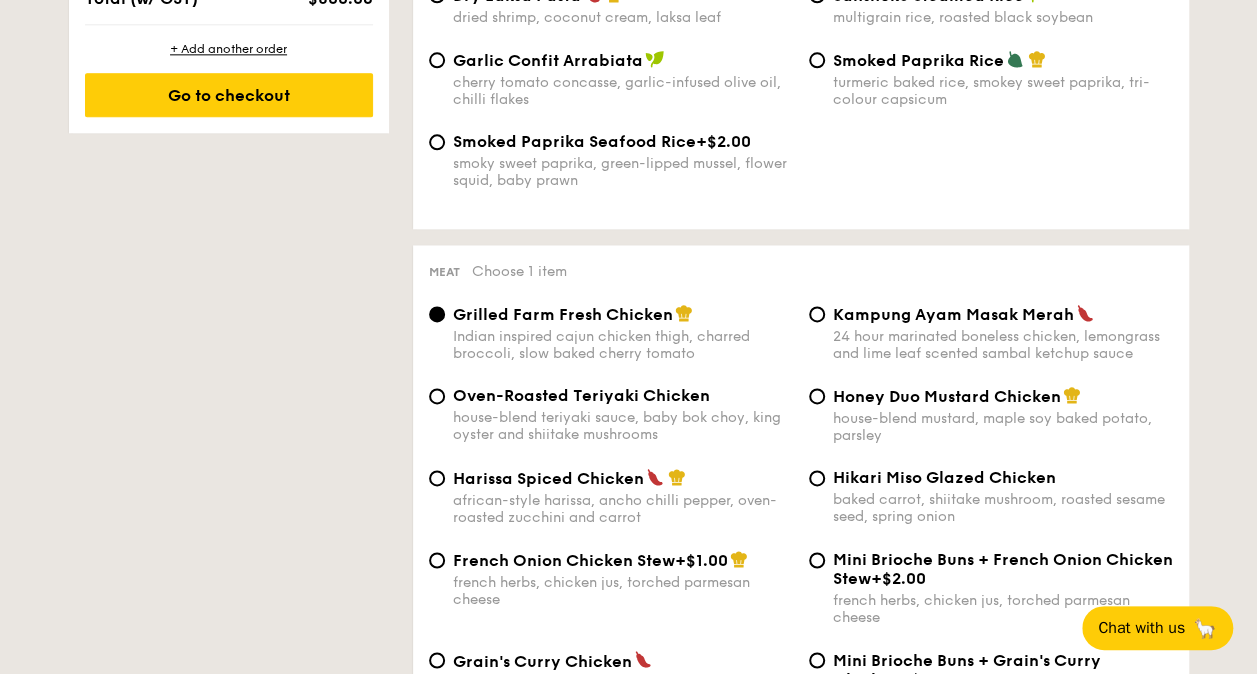 scroll, scrollTop: 1230, scrollLeft: 0, axis: vertical 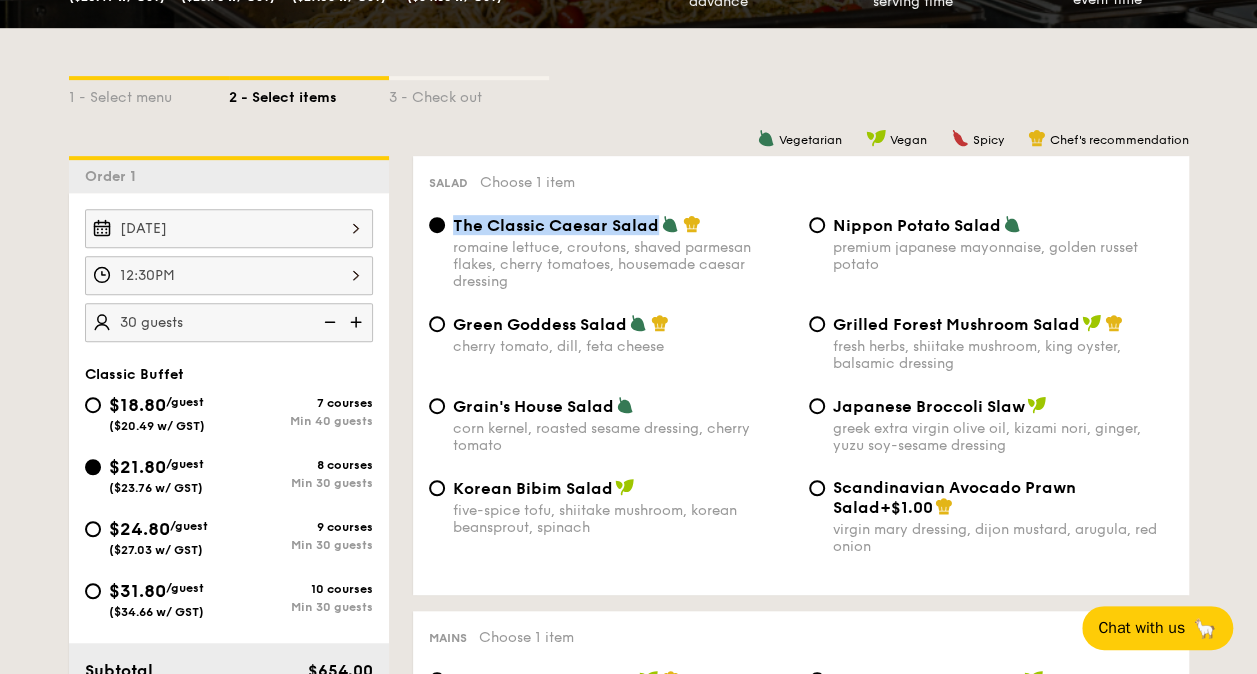 drag, startPoint x: 657, startPoint y: 228, endPoint x: 470, endPoint y: 206, distance: 188.28967 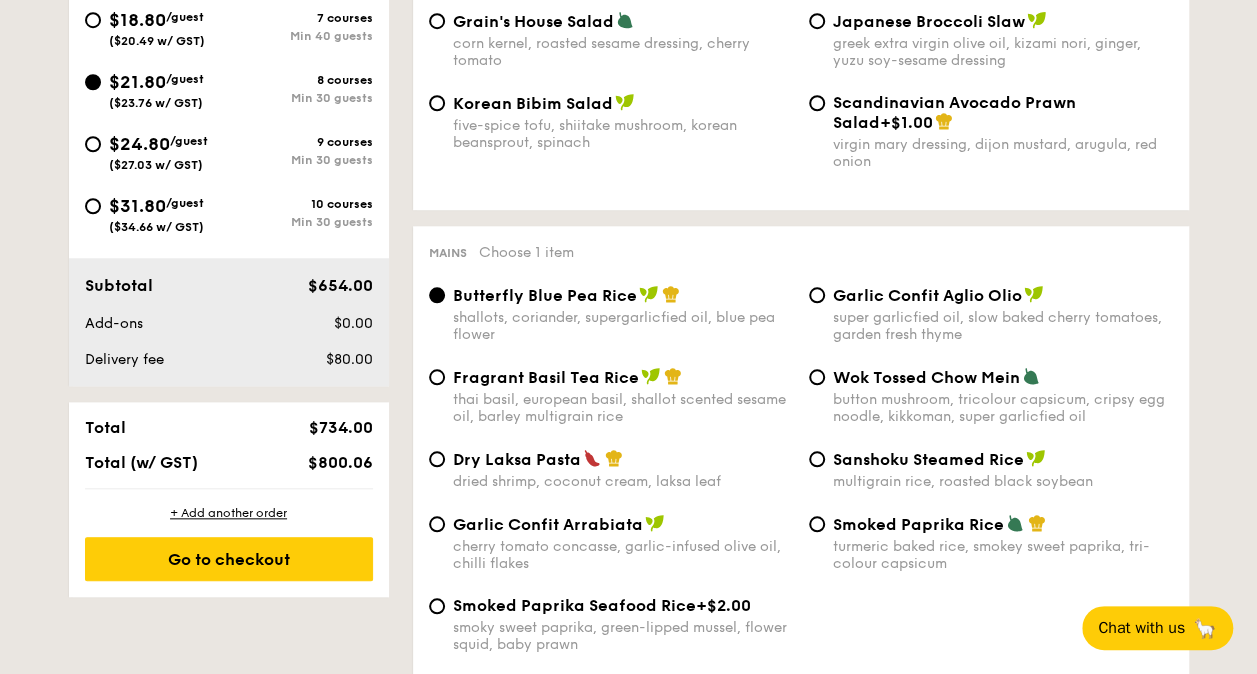 scroll, scrollTop: 798, scrollLeft: 0, axis: vertical 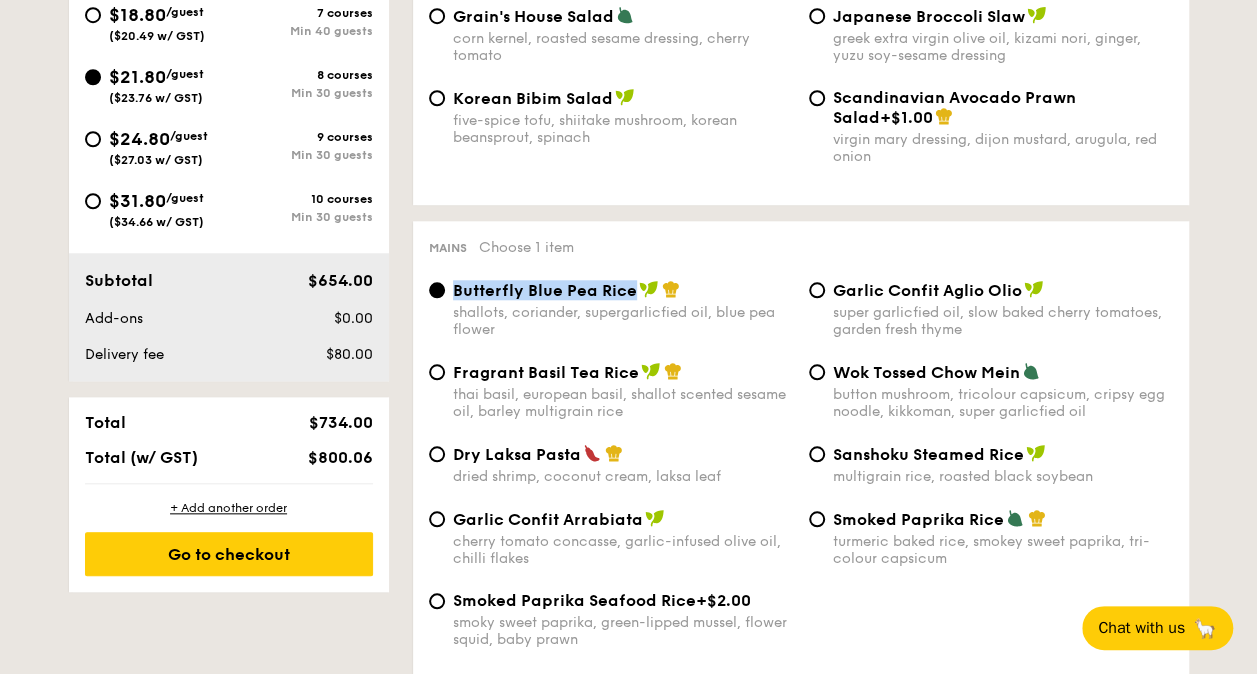 drag, startPoint x: 456, startPoint y: 290, endPoint x: 630, endPoint y: 294, distance: 174.04597 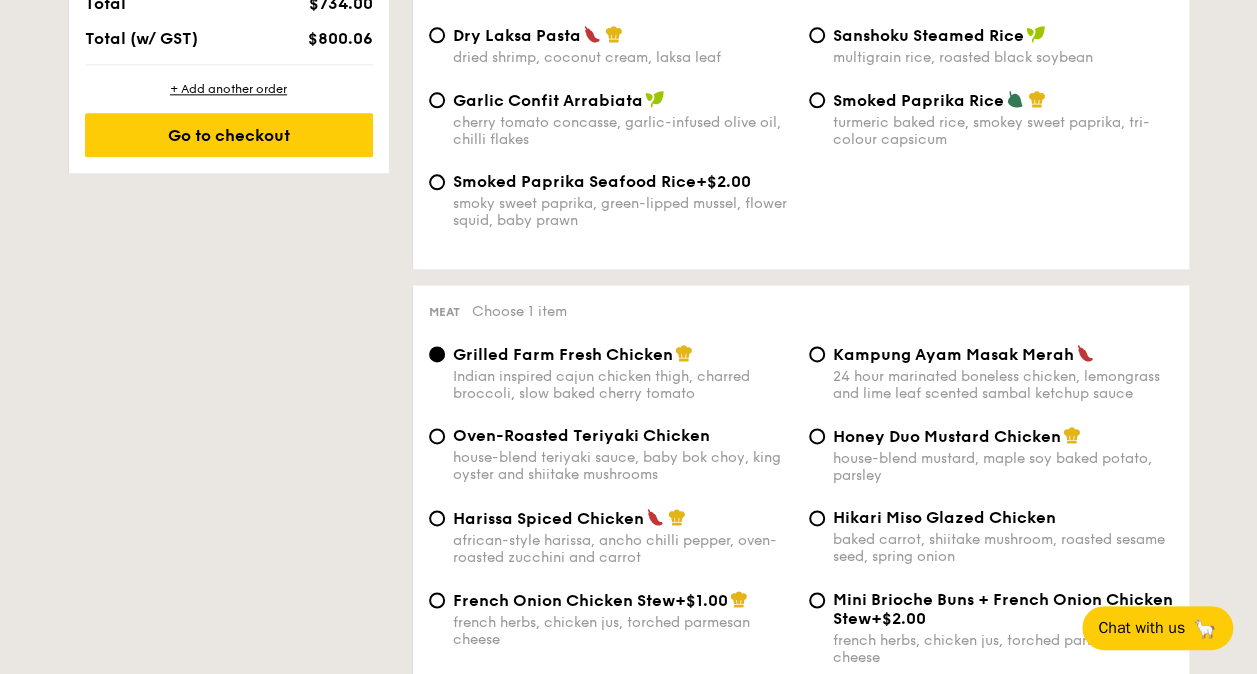scroll, scrollTop: 1230, scrollLeft: 0, axis: vertical 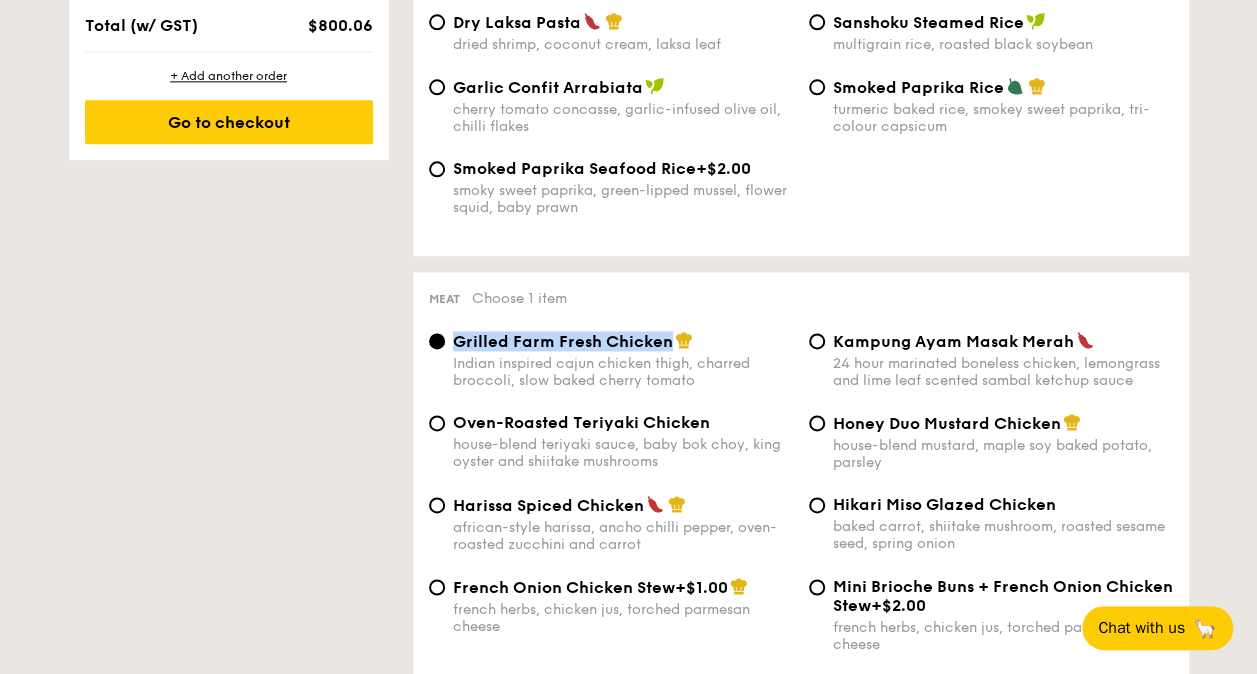 drag, startPoint x: 457, startPoint y: 349, endPoint x: 666, endPoint y: 346, distance: 209.02153 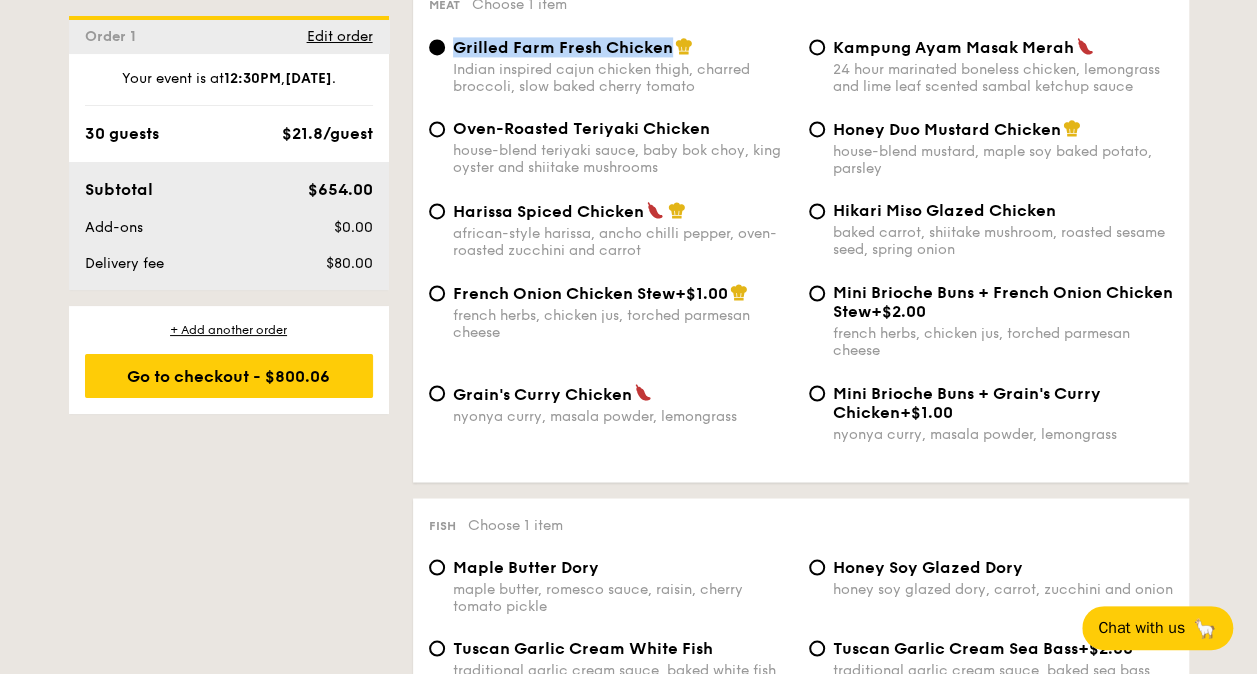 scroll, scrollTop: 1525, scrollLeft: 0, axis: vertical 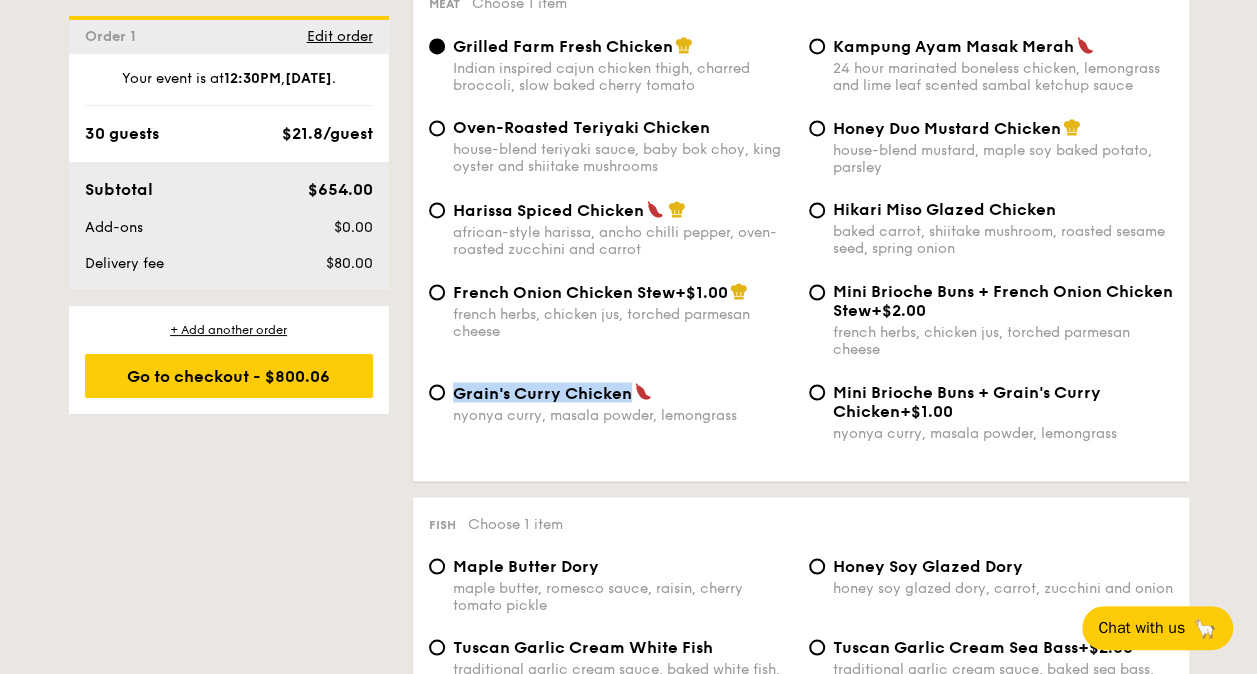drag, startPoint x: 629, startPoint y: 408, endPoint x: 457, endPoint y: 406, distance: 172.01163 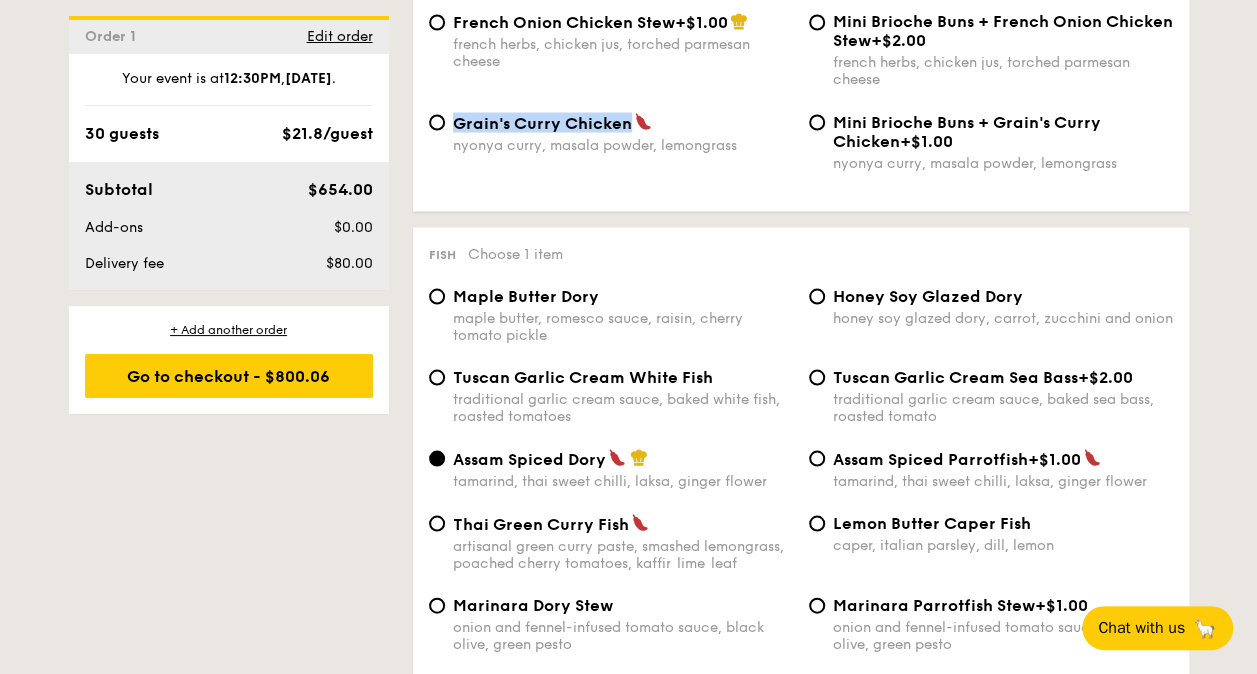 scroll, scrollTop: 1984, scrollLeft: 0, axis: vertical 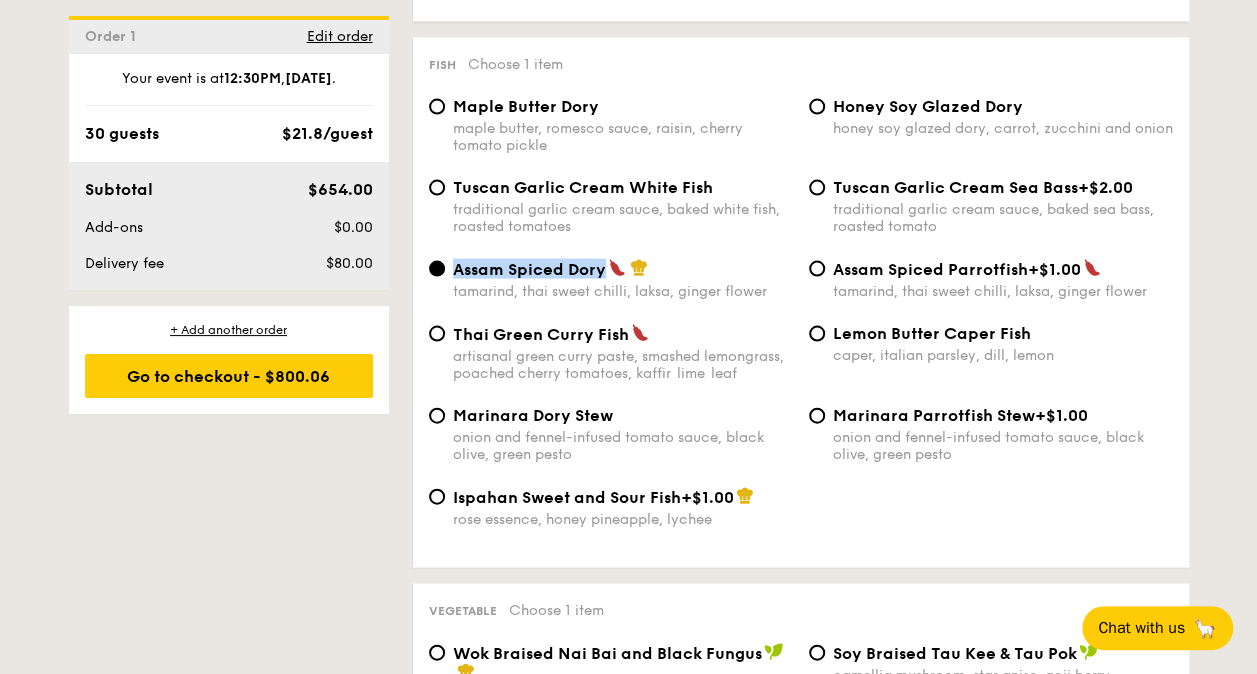 drag, startPoint x: 451, startPoint y: 284, endPoint x: 604, endPoint y: 282, distance: 153.01308 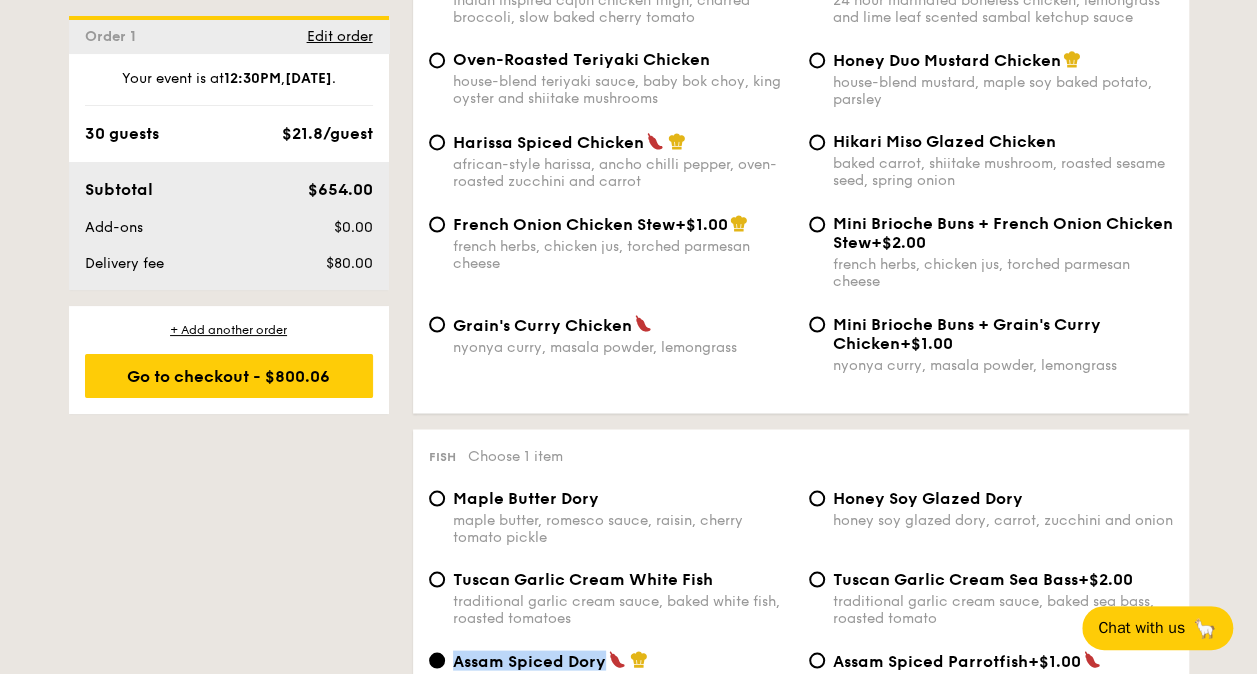 scroll, scrollTop: 1562, scrollLeft: 0, axis: vertical 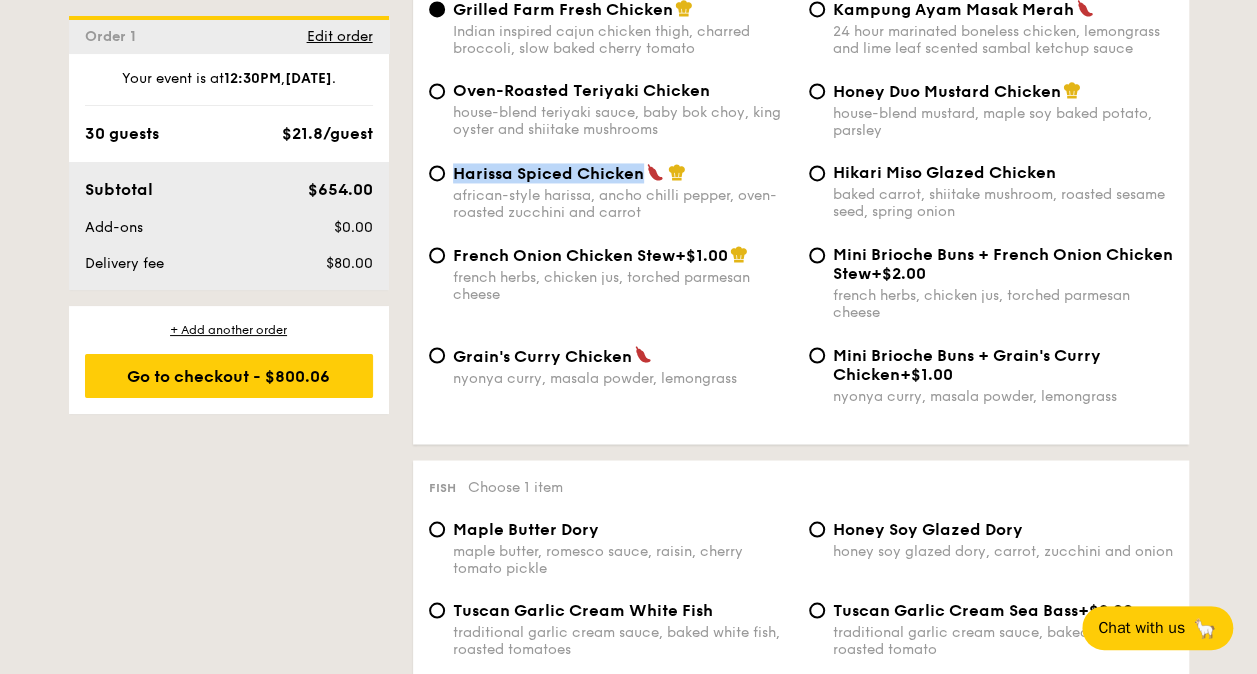 drag, startPoint x: 458, startPoint y: 186, endPoint x: 641, endPoint y: 187, distance: 183.00273 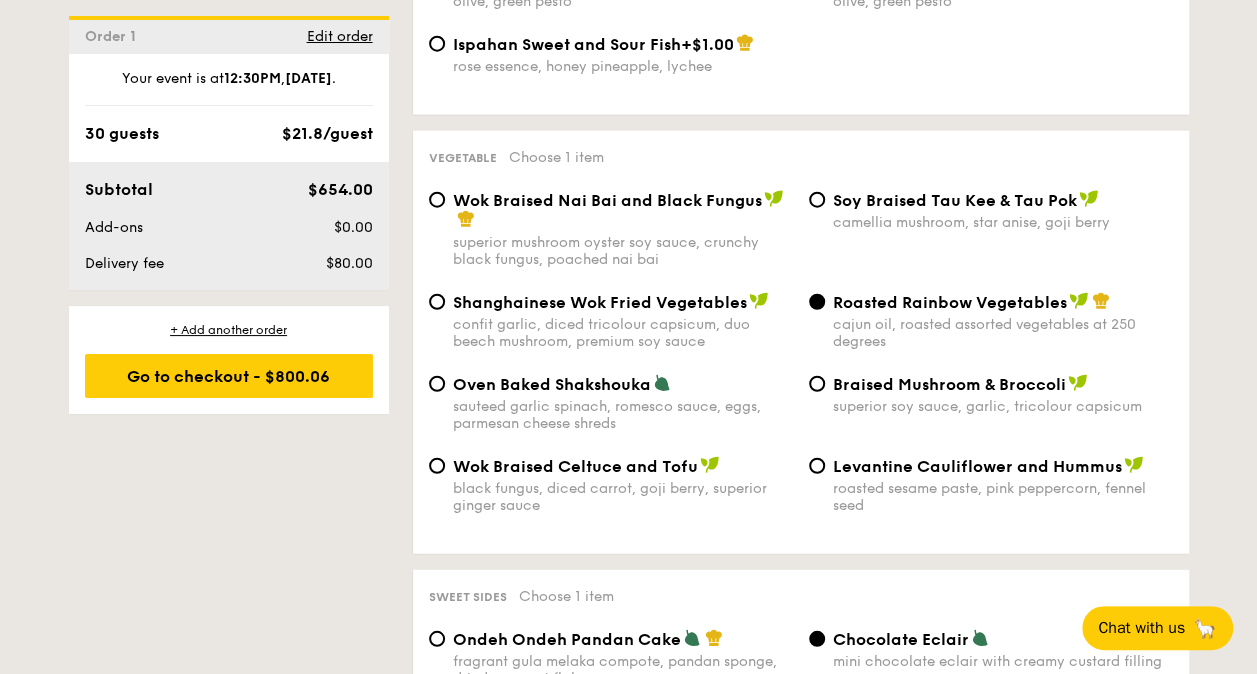 scroll, scrollTop: 2439, scrollLeft: 0, axis: vertical 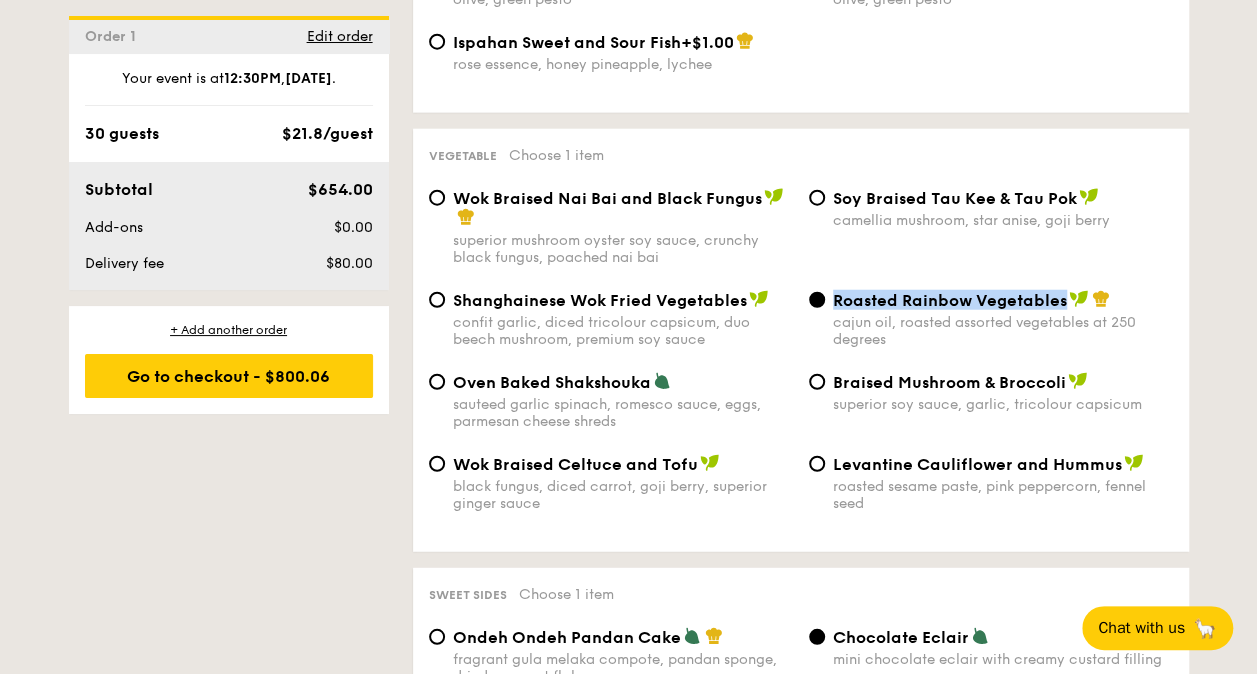 drag, startPoint x: 1065, startPoint y: 314, endPoint x: 836, endPoint y: 321, distance: 229.10696 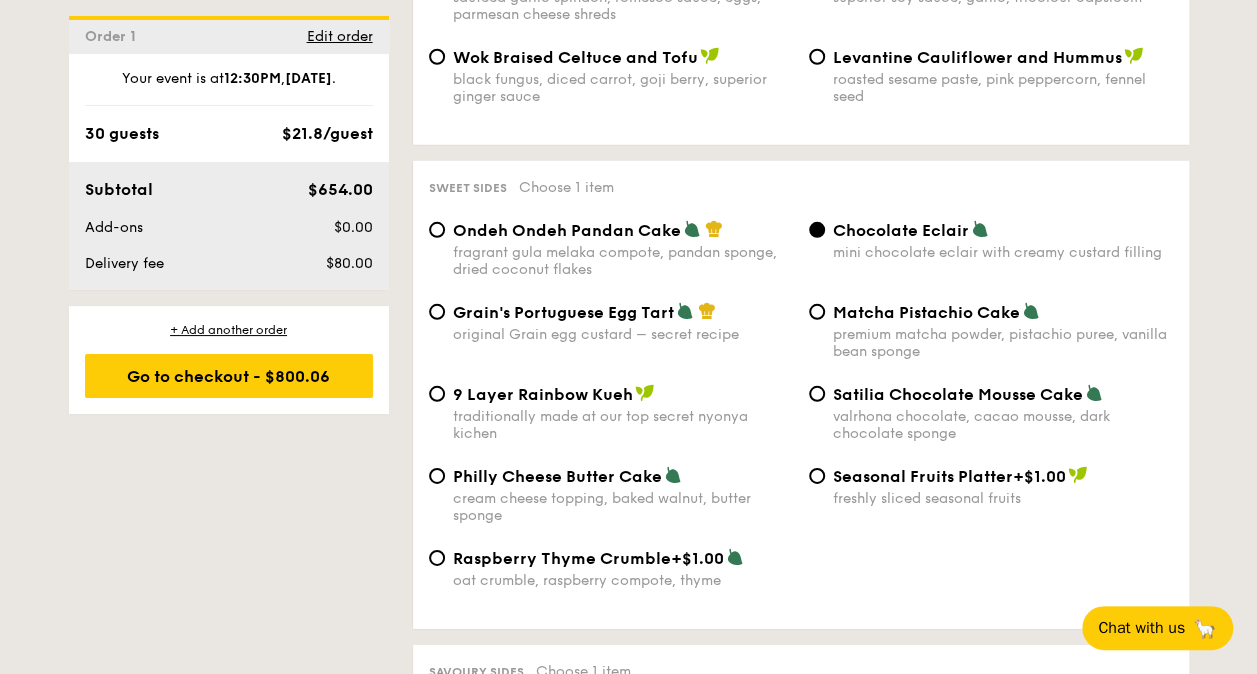 scroll, scrollTop: 2883, scrollLeft: 0, axis: vertical 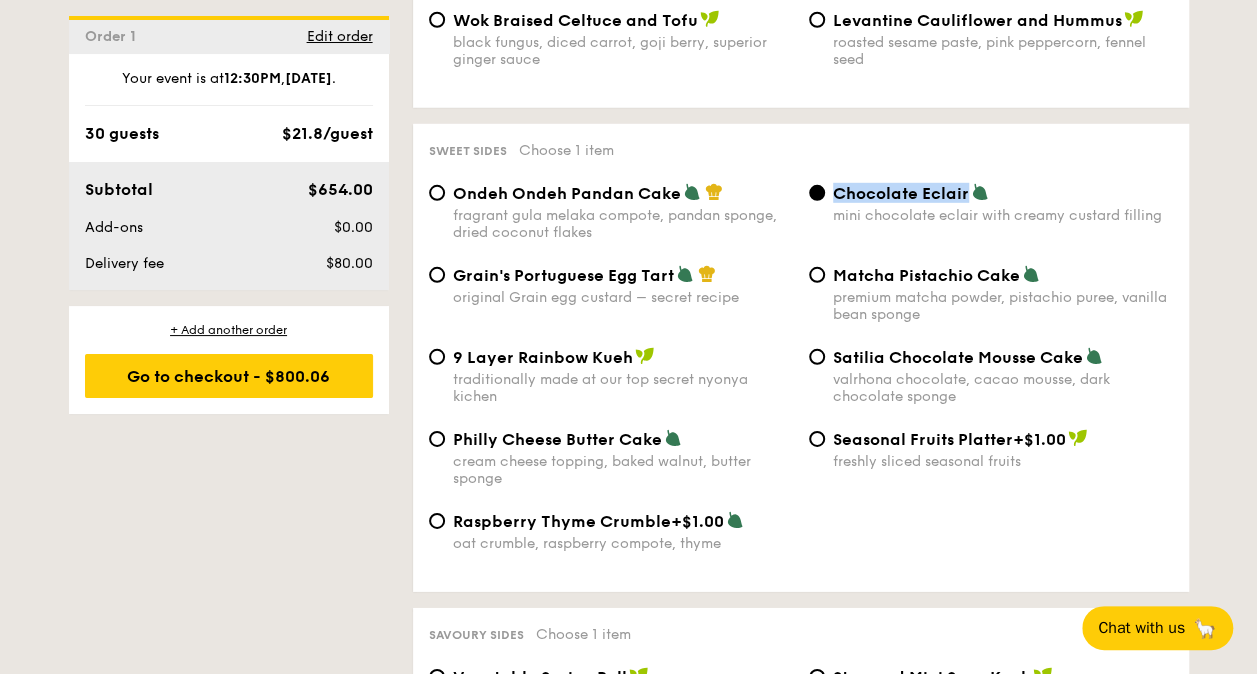 drag, startPoint x: 834, startPoint y: 211, endPoint x: 966, endPoint y: 215, distance: 132.0606 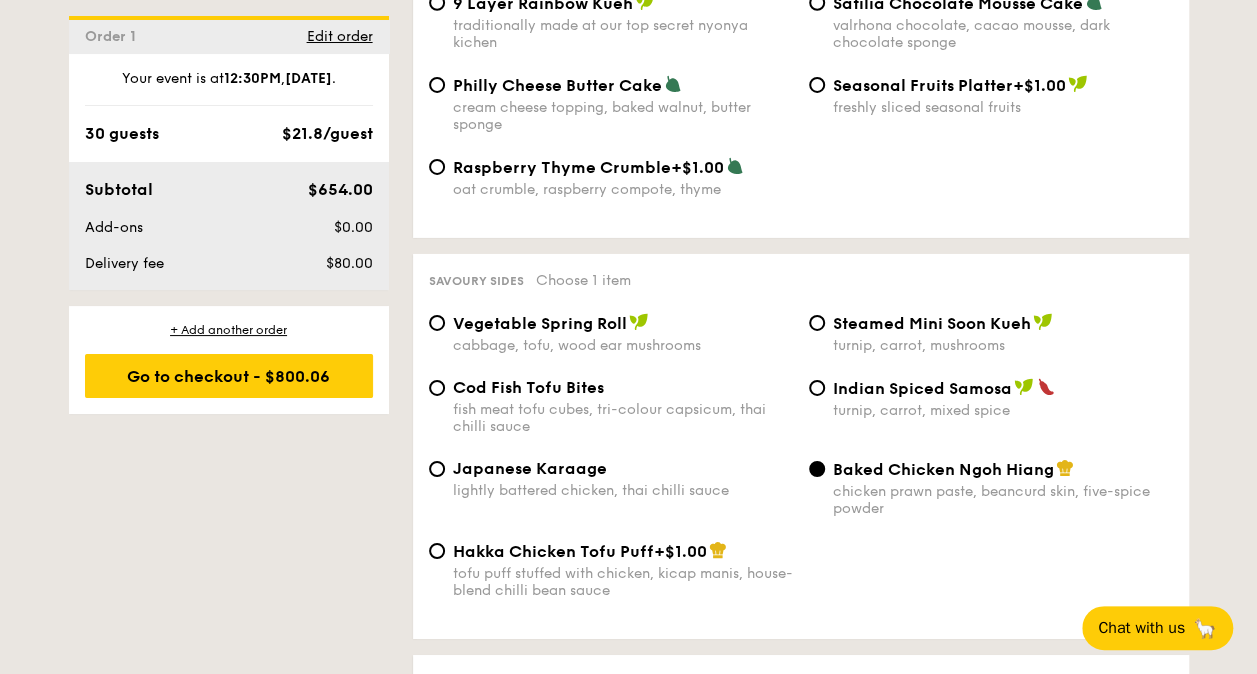 scroll, scrollTop: 3239, scrollLeft: 0, axis: vertical 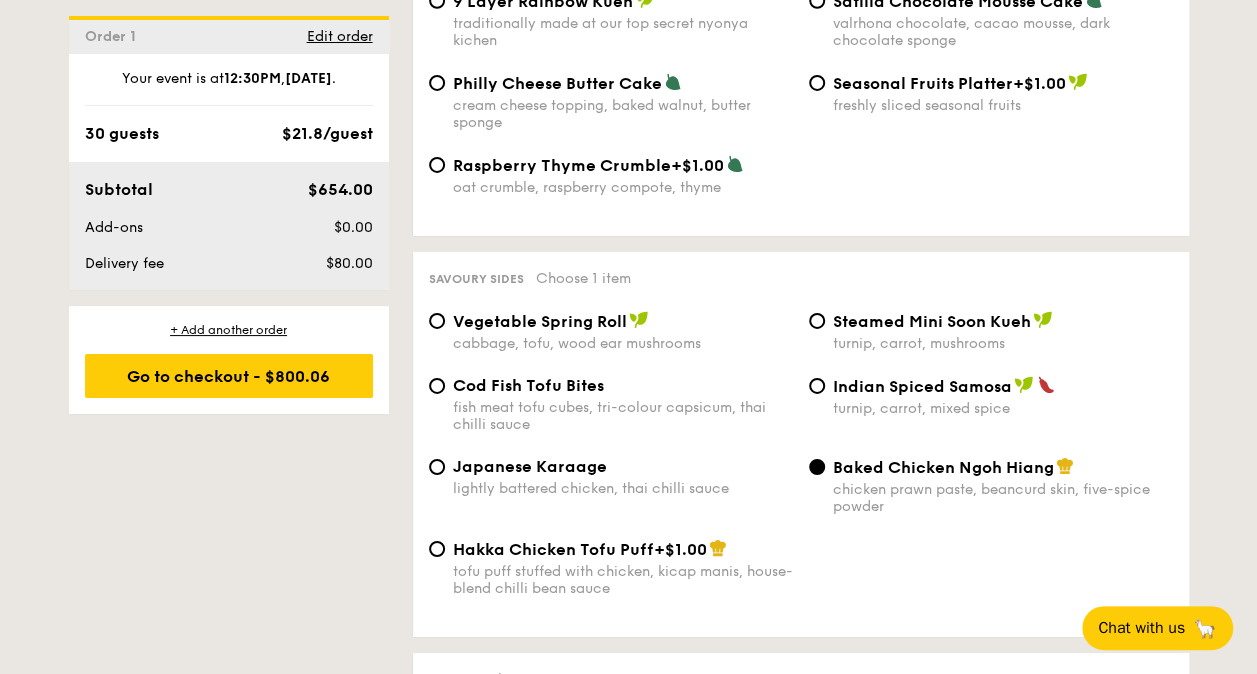 click on "Baked Chicken Ngoh Hiang" at bounding box center (943, 467) 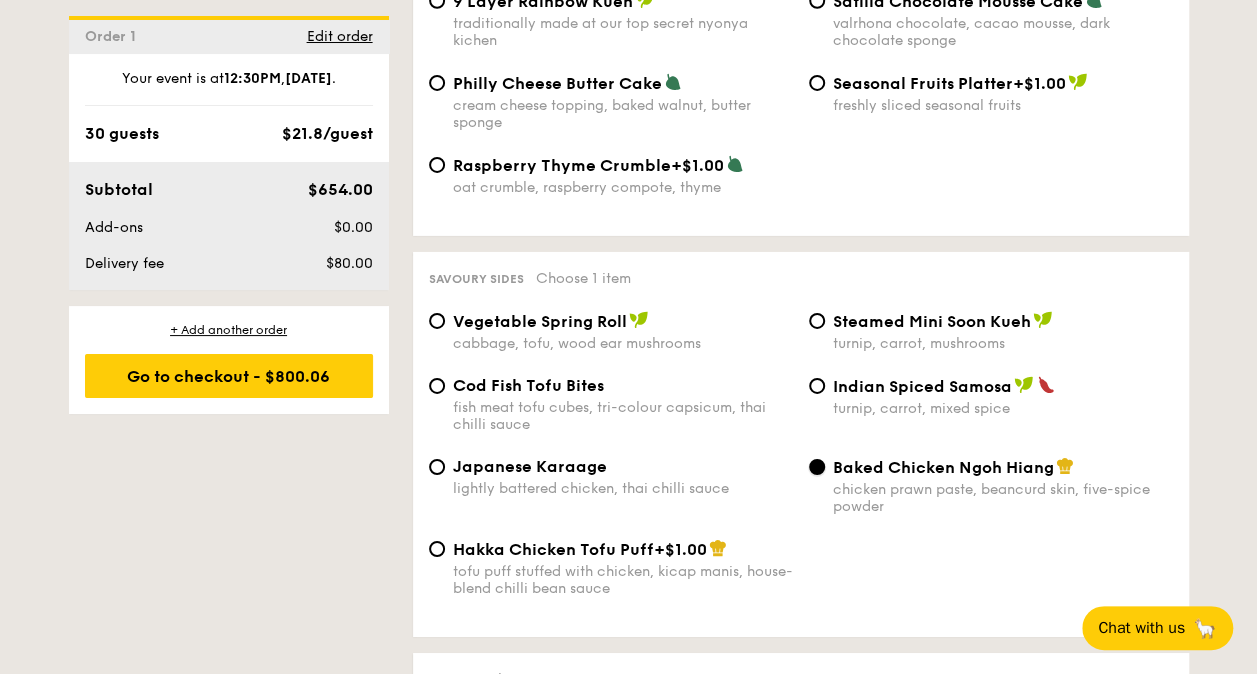 click on "Baked Chicken Ngoh Hiang chicken prawn paste, beancurd skin, five-spice powder" at bounding box center (817, 467) 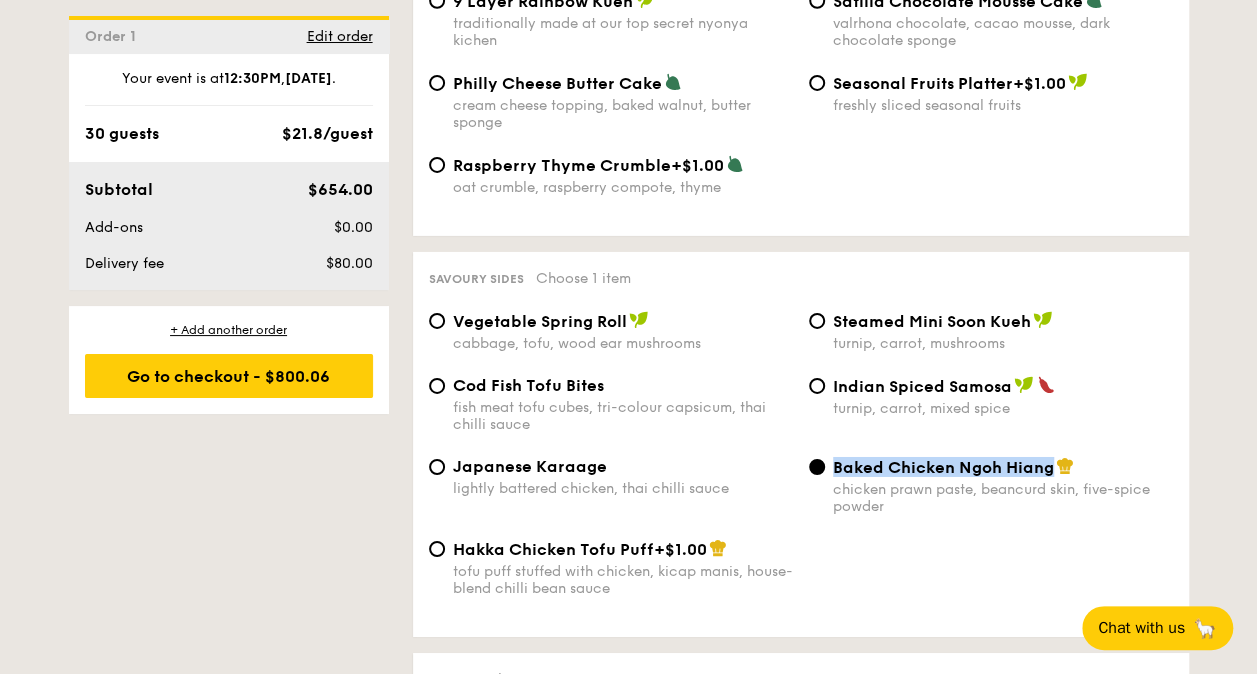 drag, startPoint x: 832, startPoint y: 494, endPoint x: 1050, endPoint y: 495, distance: 218.00229 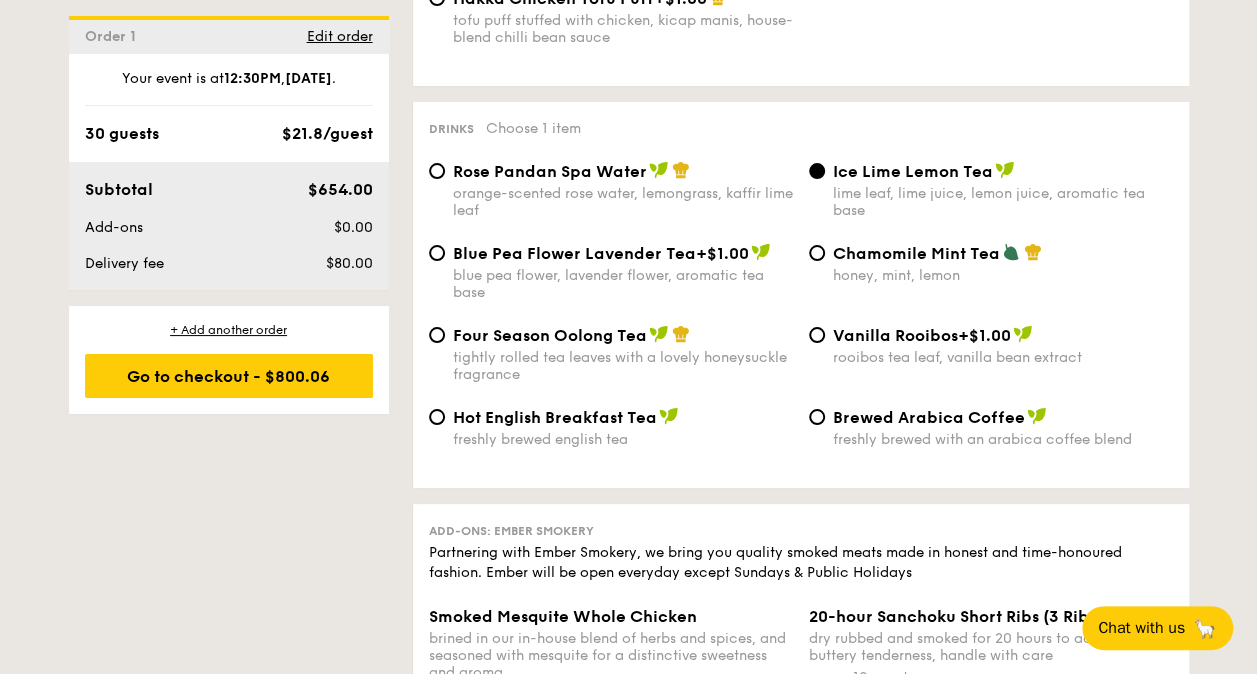 scroll, scrollTop: 3765, scrollLeft: 0, axis: vertical 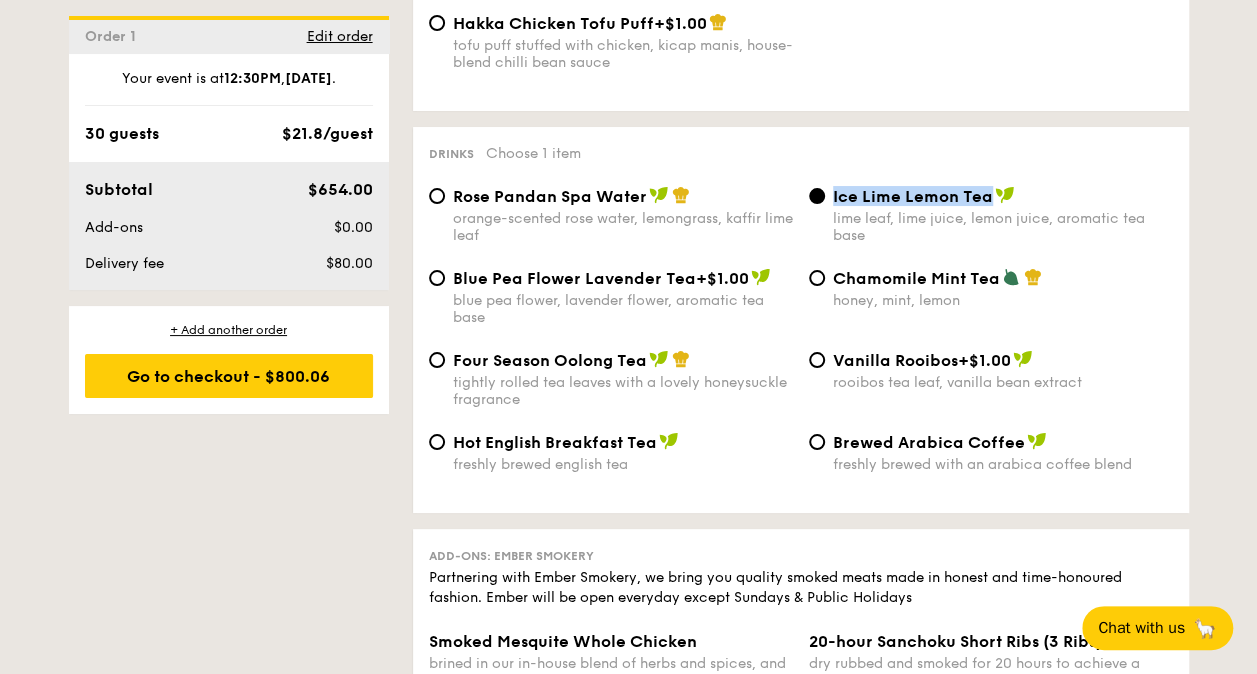drag, startPoint x: 823, startPoint y: 228, endPoint x: 990, endPoint y: 220, distance: 167.19151 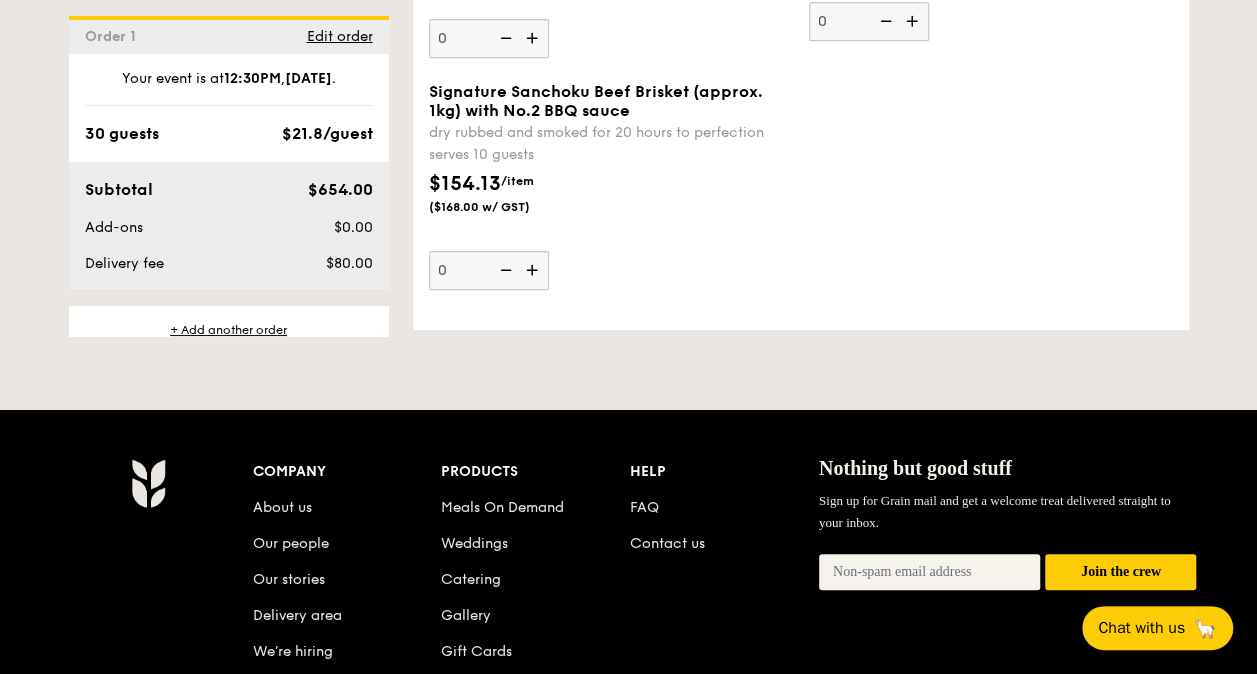 scroll, scrollTop: 4685, scrollLeft: 0, axis: vertical 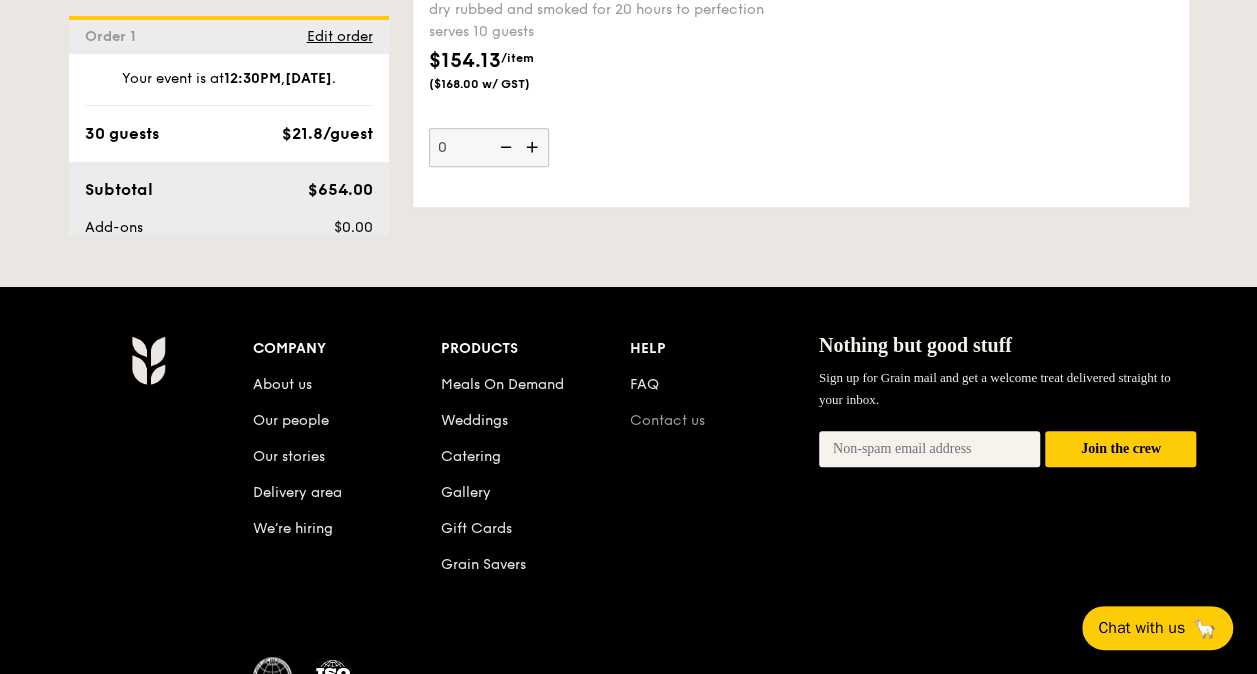 click on "Contact us" at bounding box center (667, 420) 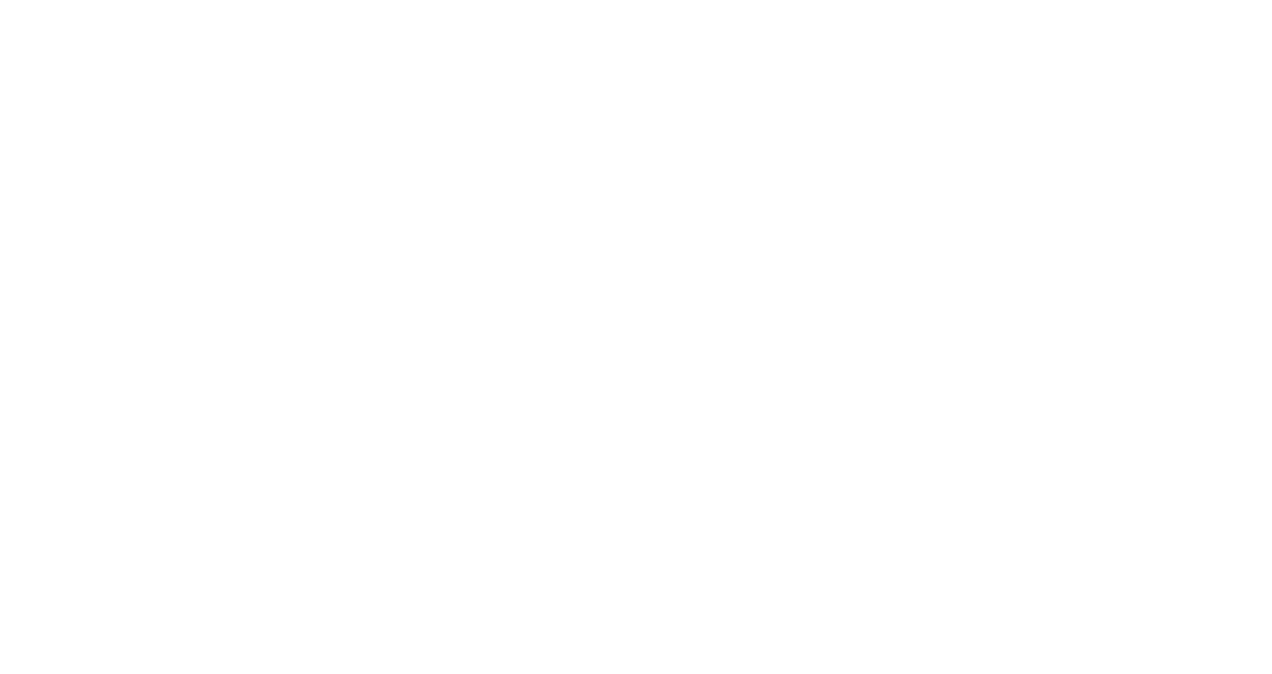scroll, scrollTop: 0, scrollLeft: 0, axis: both 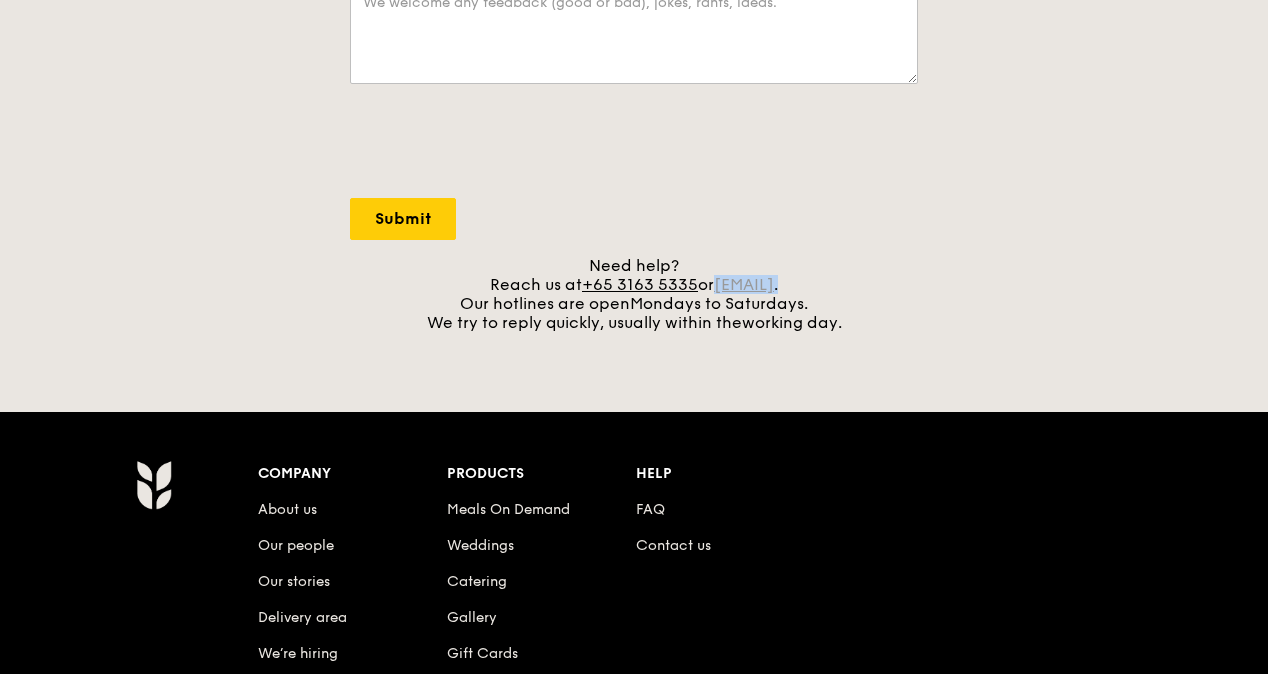 drag, startPoint x: 880, startPoint y: 273, endPoint x: 654, endPoint y: 284, distance: 226.26755 